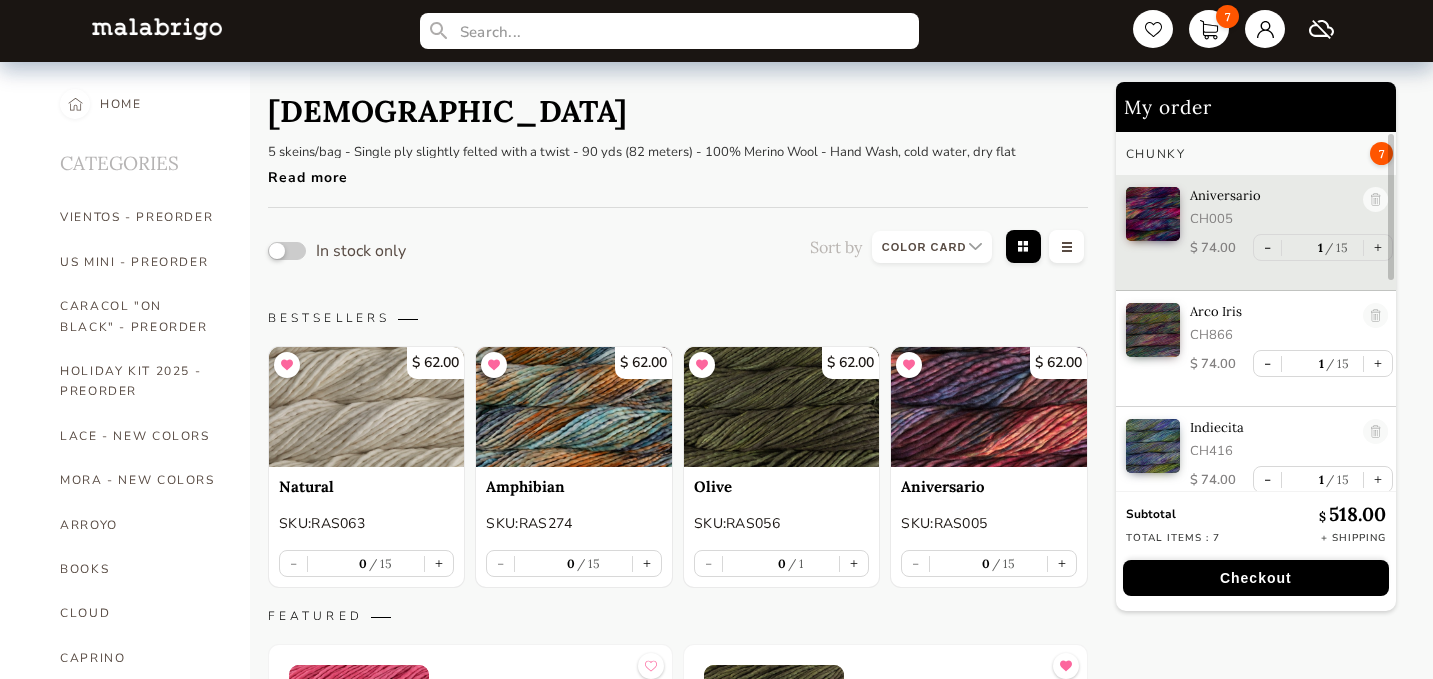 select on "INDEX" 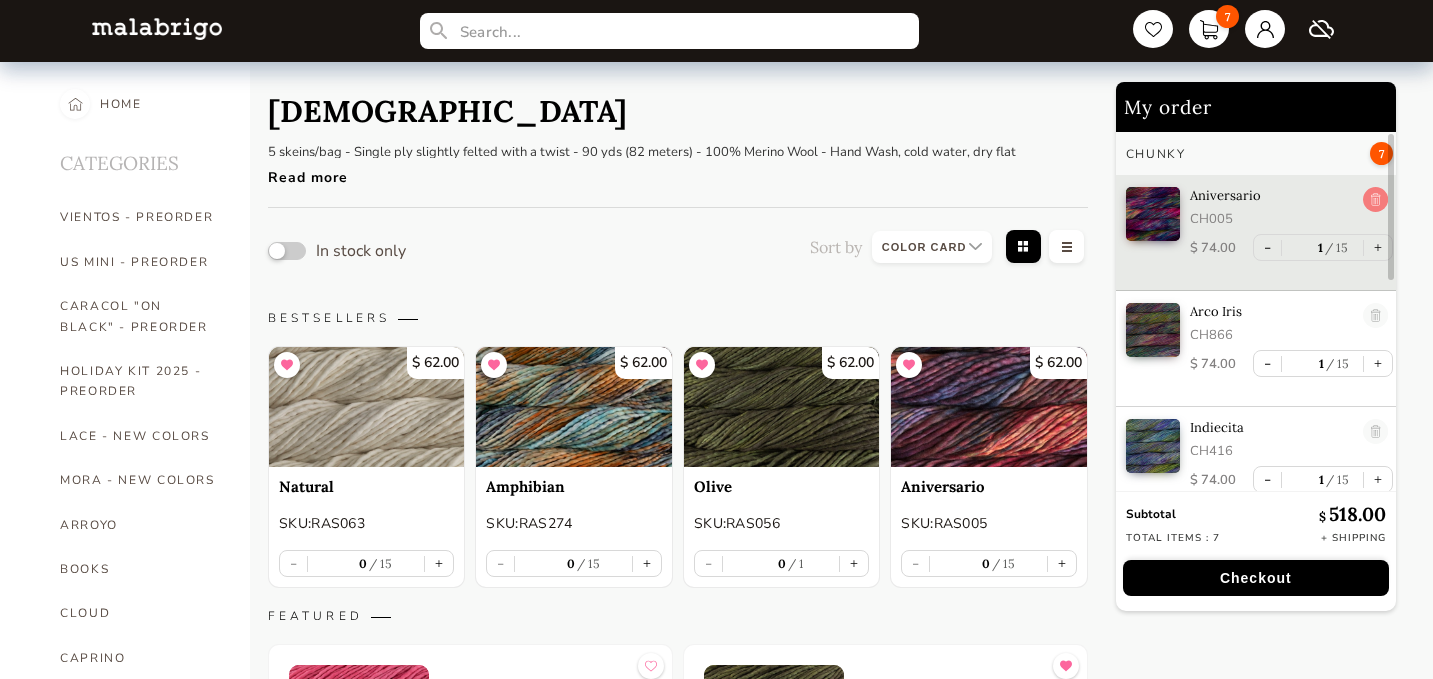 click at bounding box center (1375, 200) 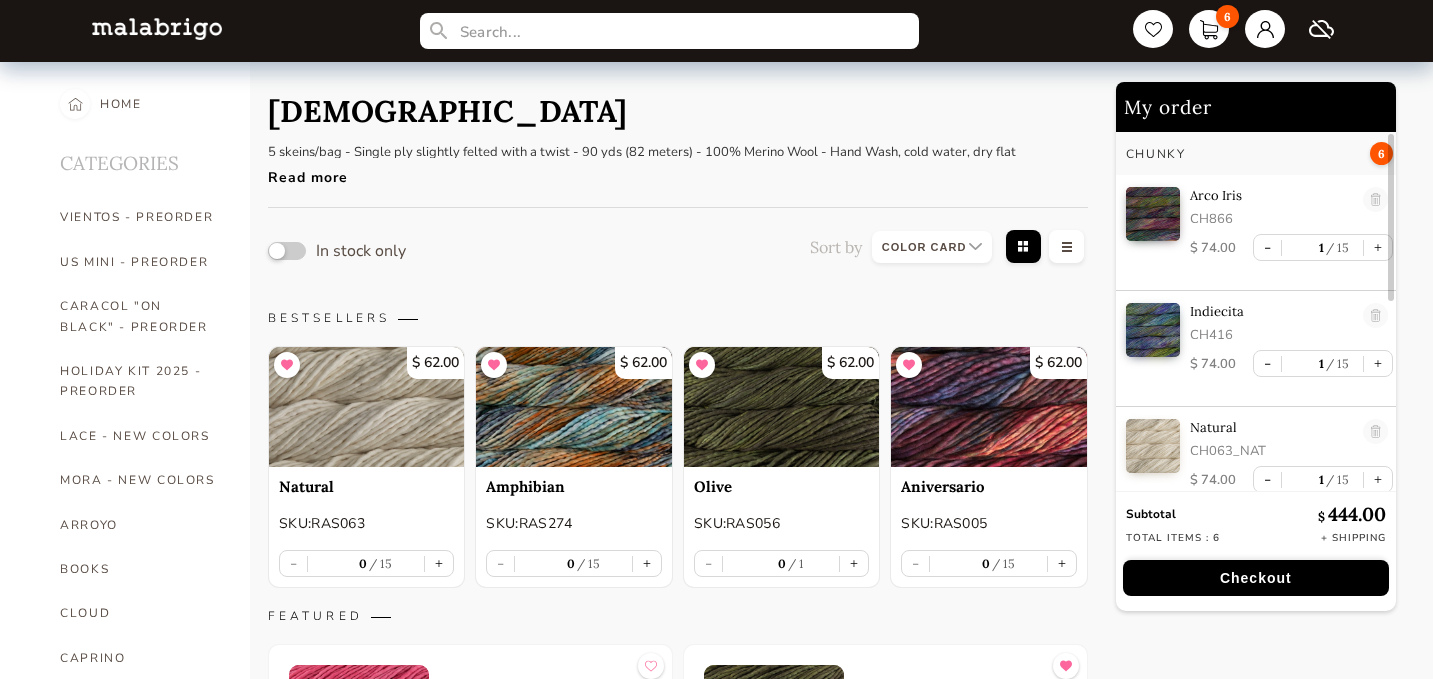 click at bounding box center (1375, 200) 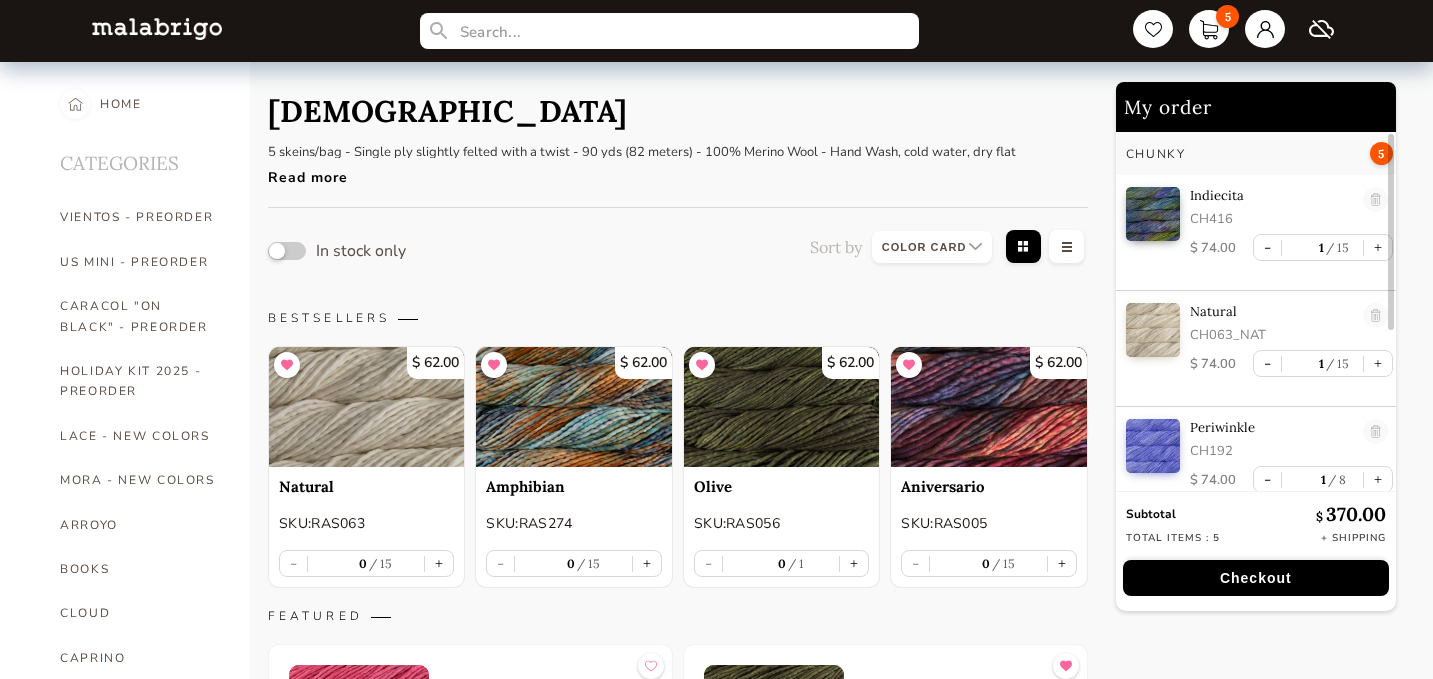 click at bounding box center [1375, 200] 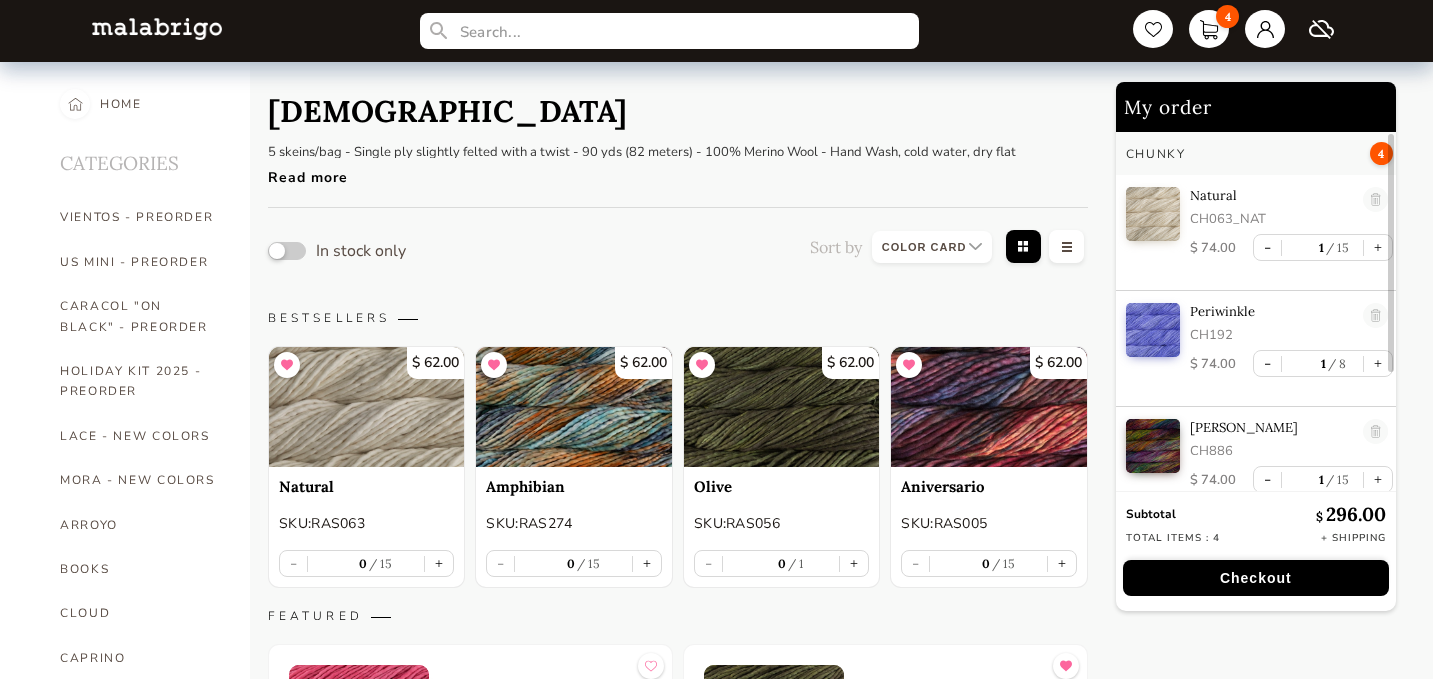 click at bounding box center (1375, 200) 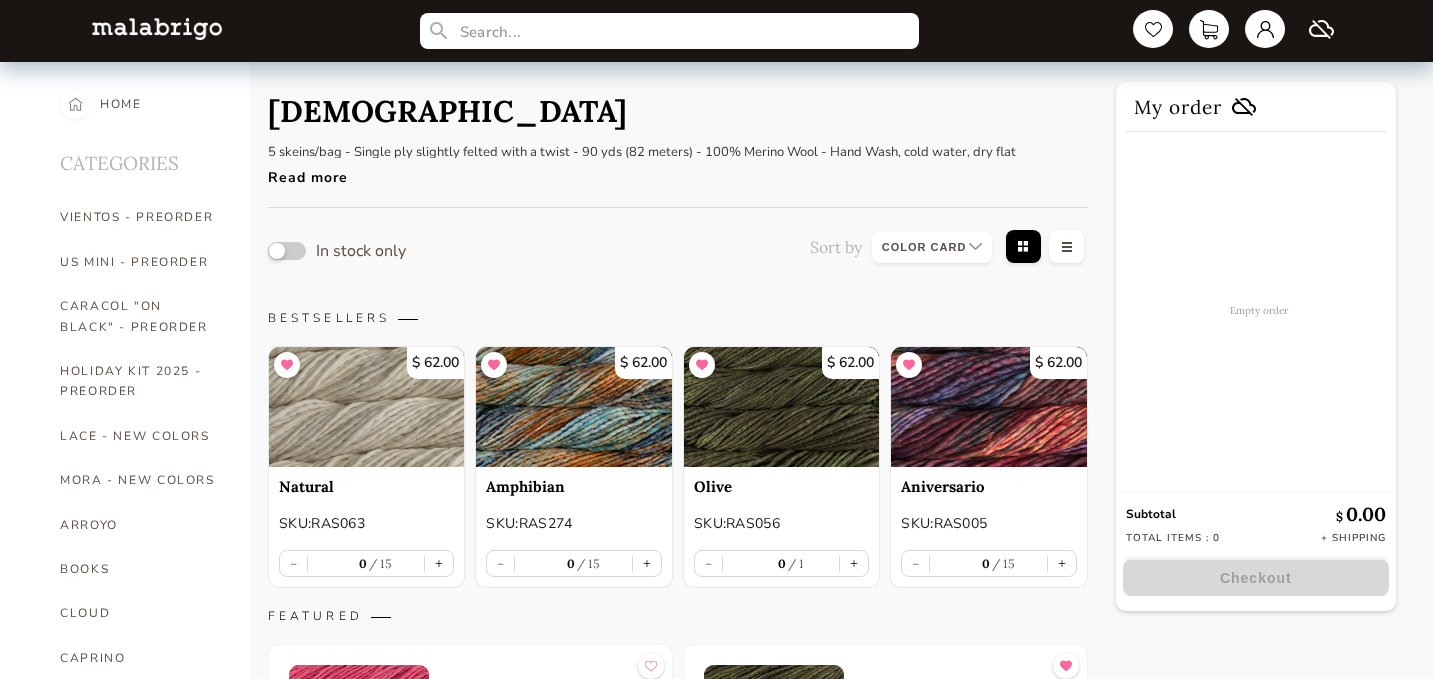 click on "Empty order" at bounding box center [1259, 310] 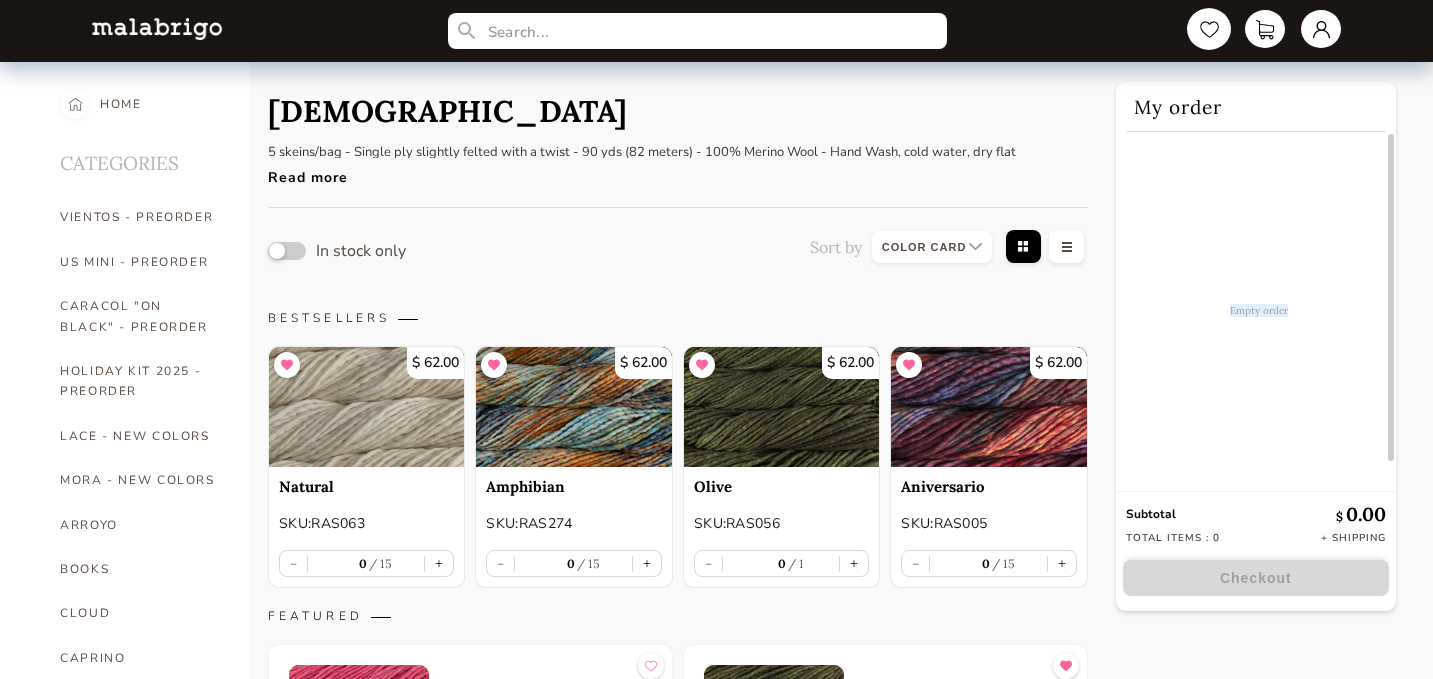 click at bounding box center [1209, 29] 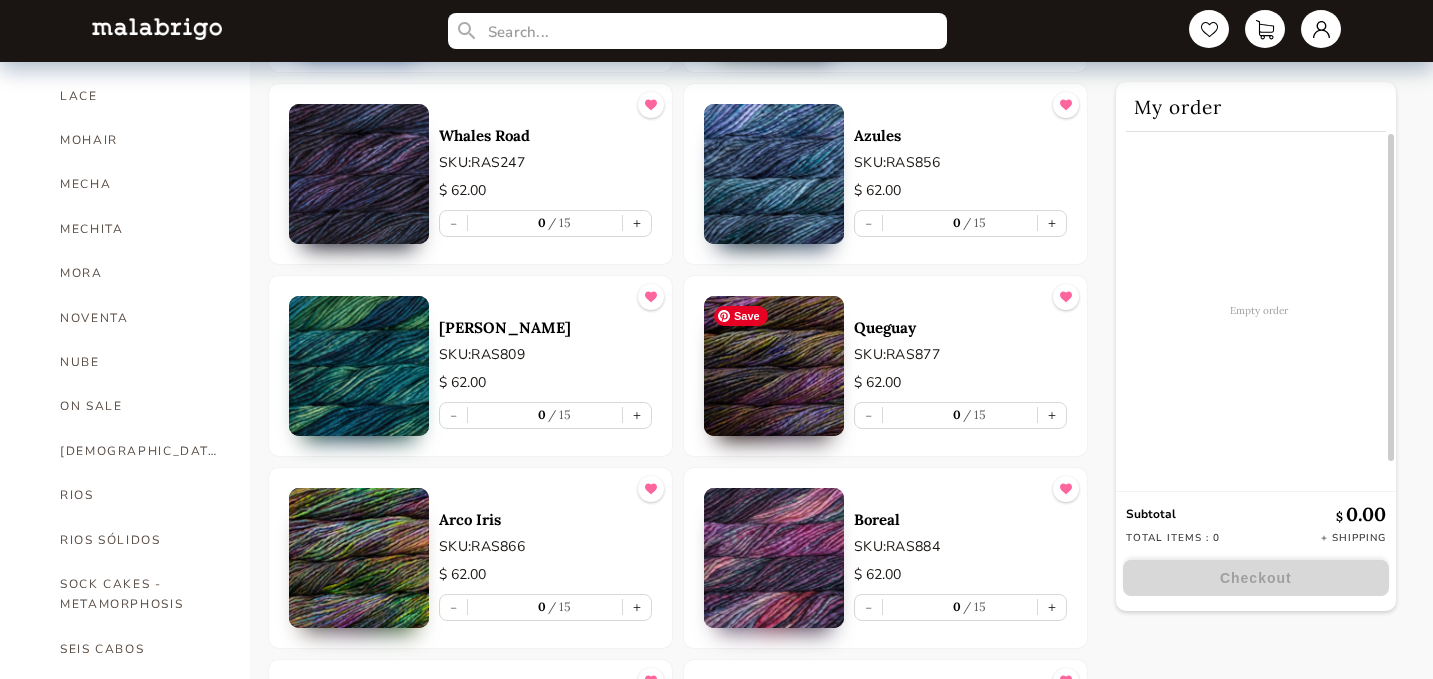 scroll, scrollTop: 843, scrollLeft: 0, axis: vertical 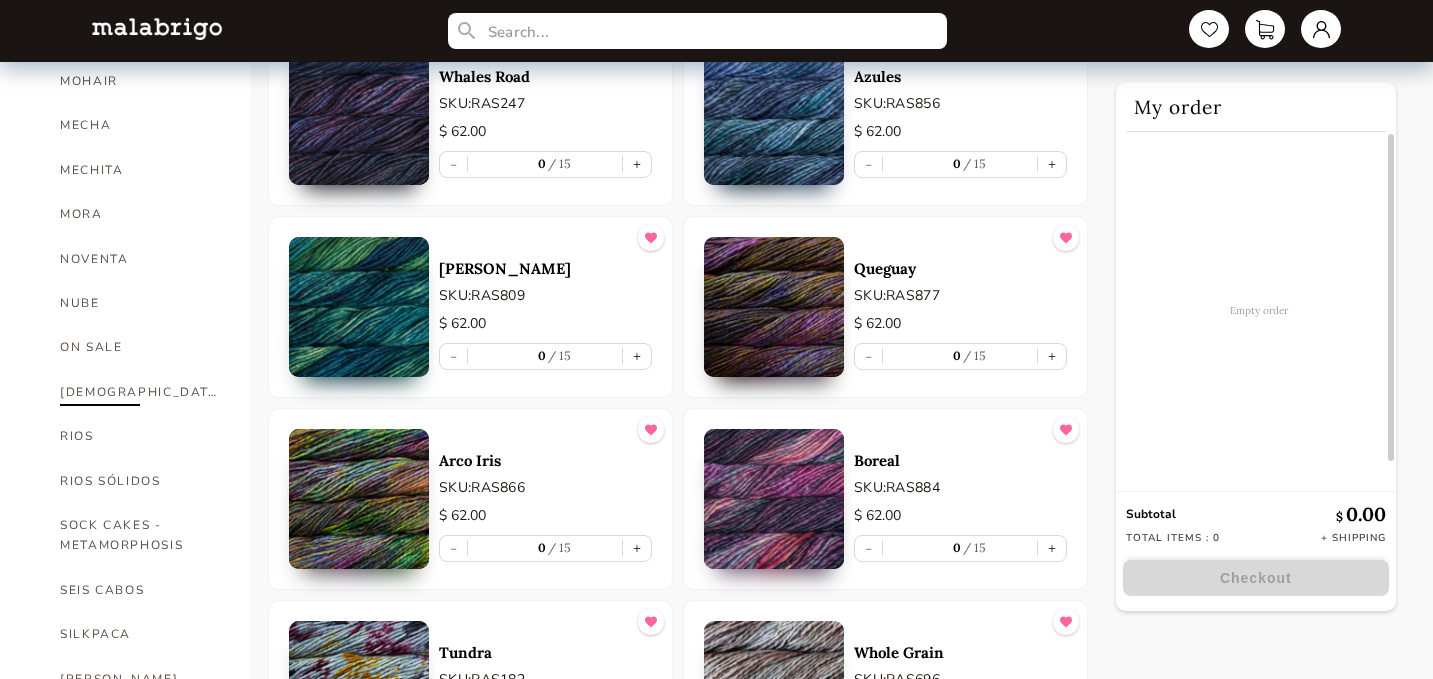 click on "[DEMOGRAPHIC_DATA]" at bounding box center [140, 392] 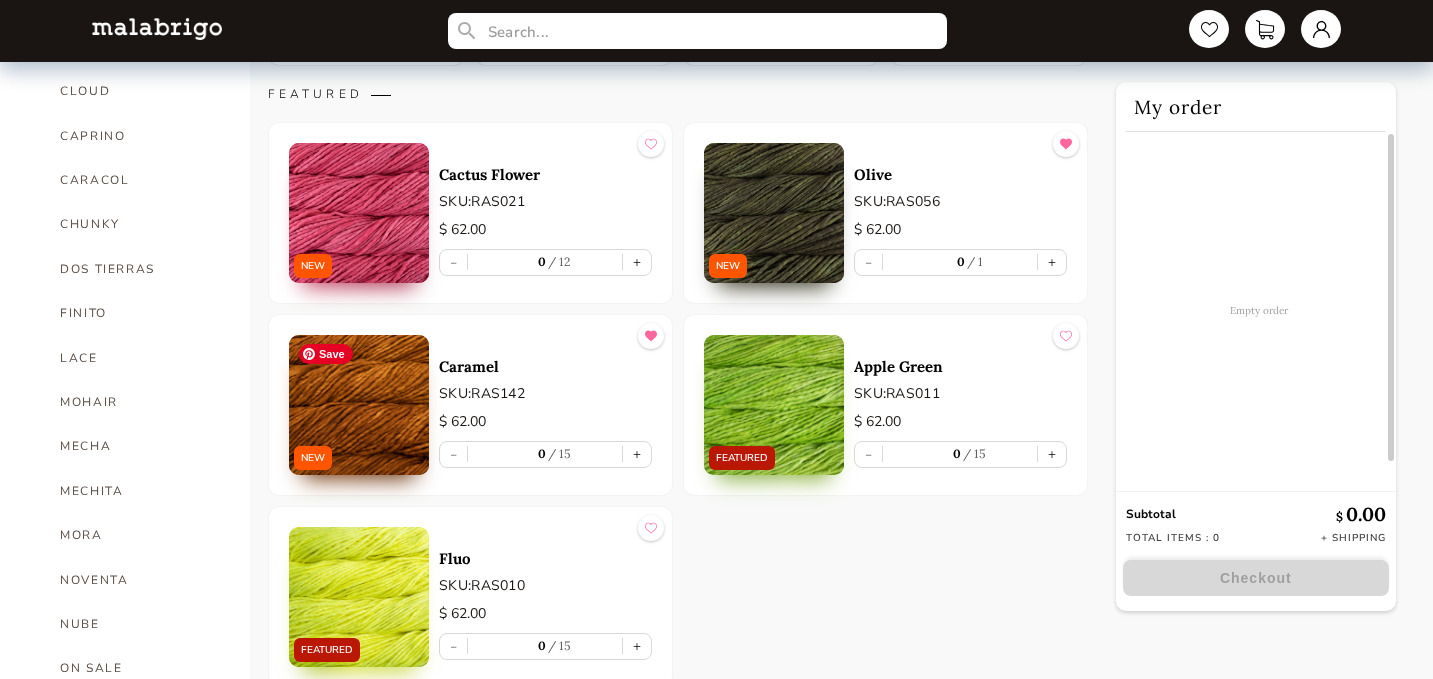 scroll, scrollTop: 530, scrollLeft: 0, axis: vertical 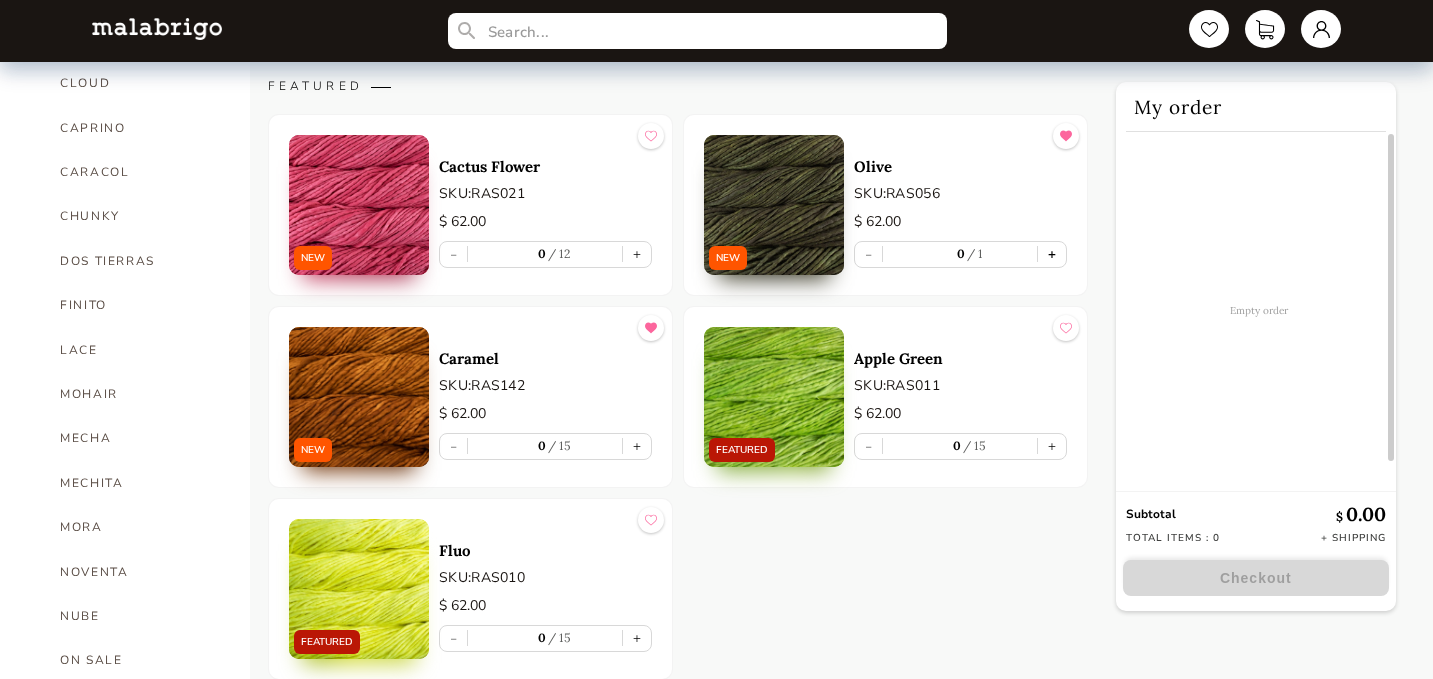 click on "+" at bounding box center (1052, 254) 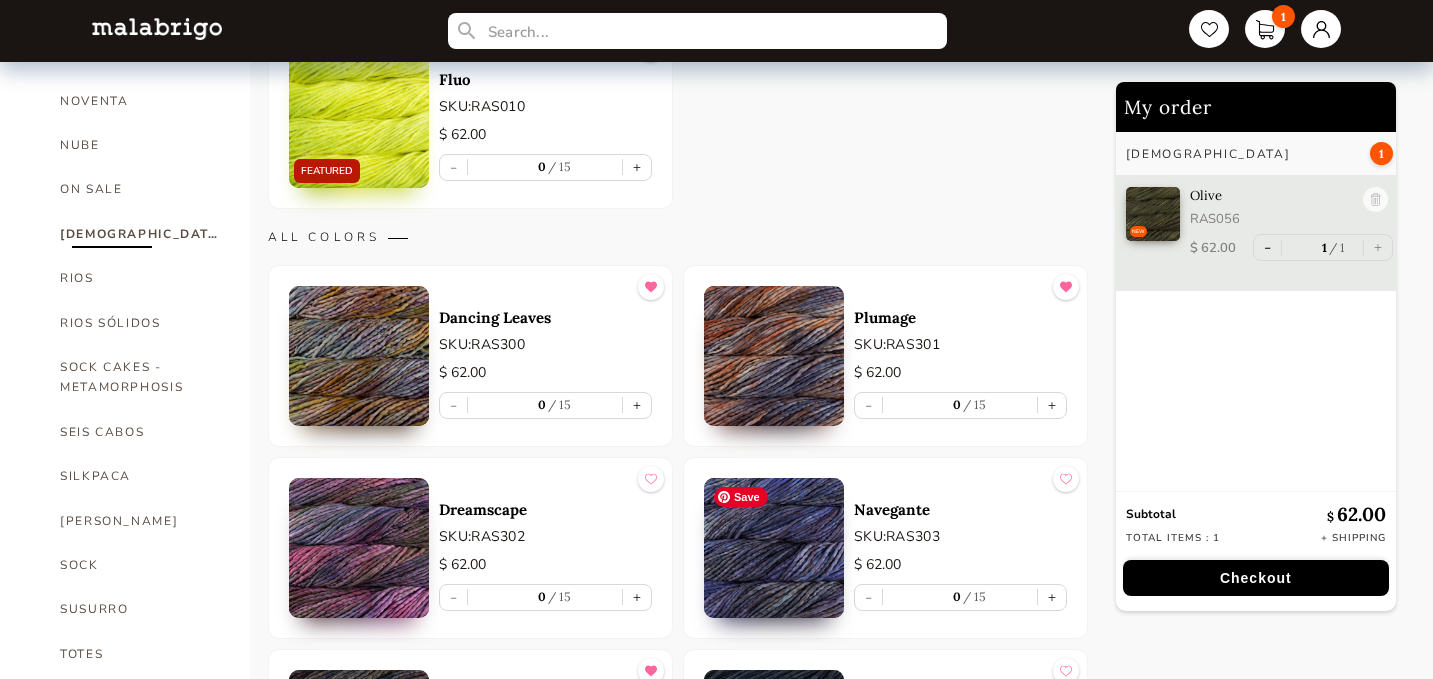scroll, scrollTop: 1004, scrollLeft: 0, axis: vertical 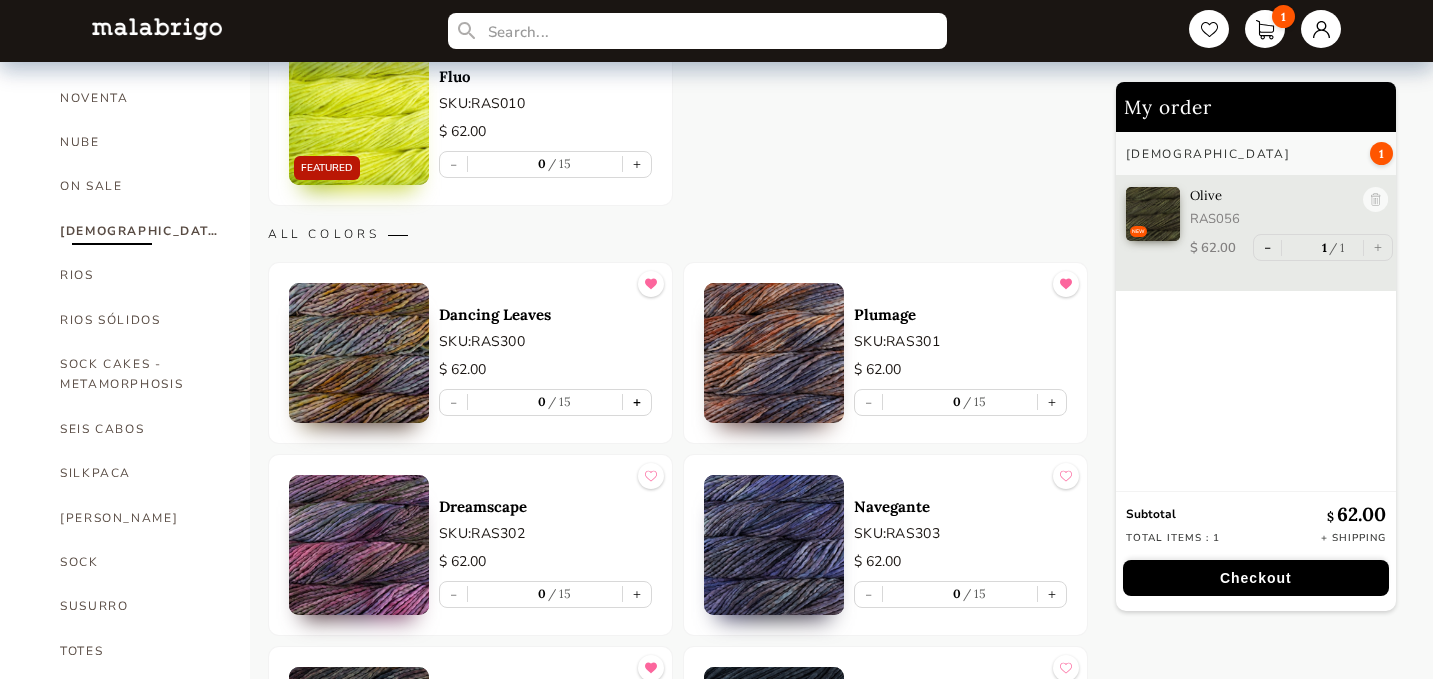 click on "+" at bounding box center [637, 402] 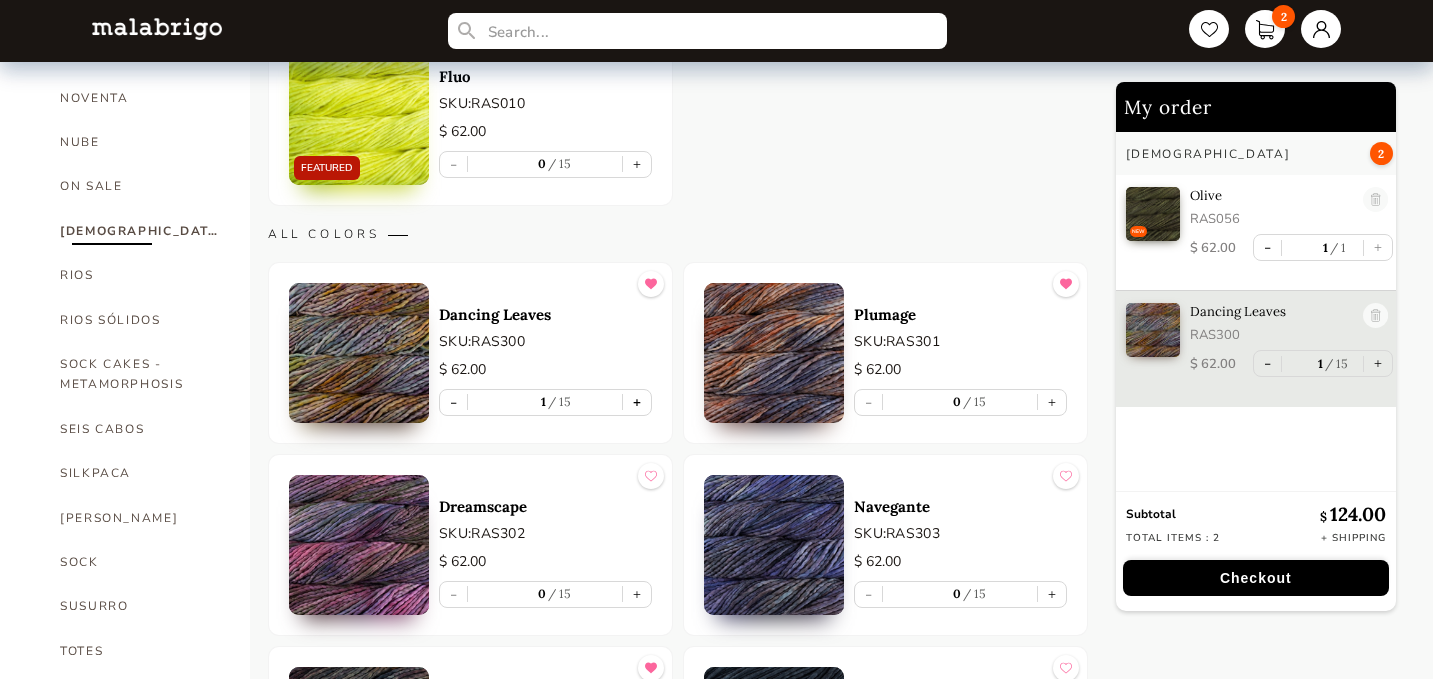 click on "+" at bounding box center (637, 402) 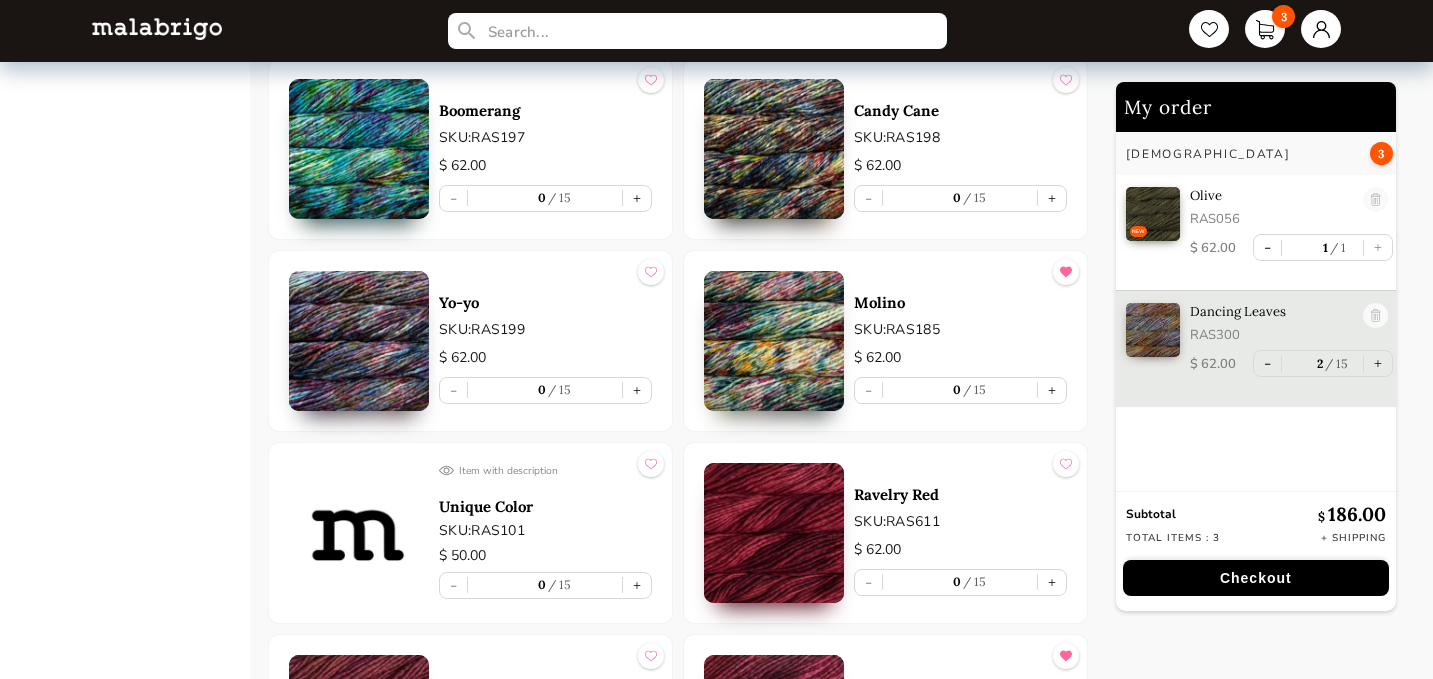 scroll, scrollTop: 3539, scrollLeft: 0, axis: vertical 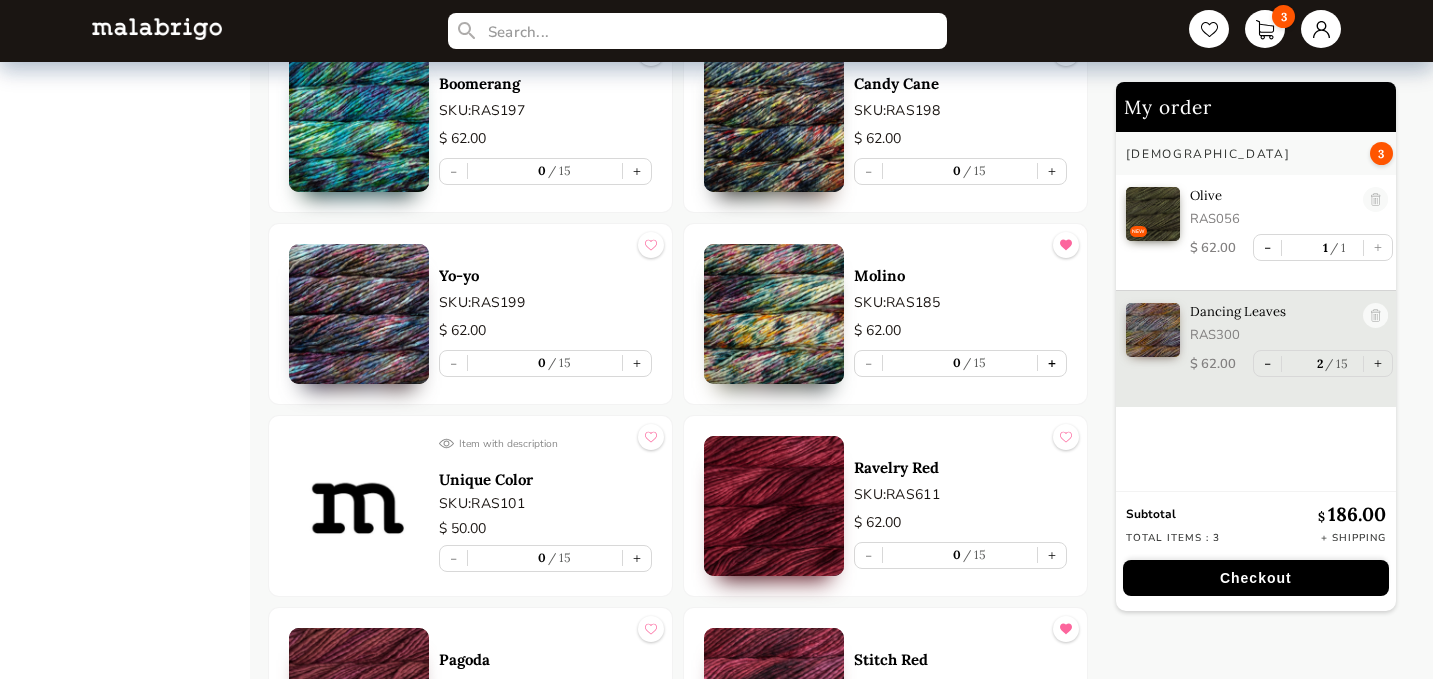 click on "+" at bounding box center (1052, 363) 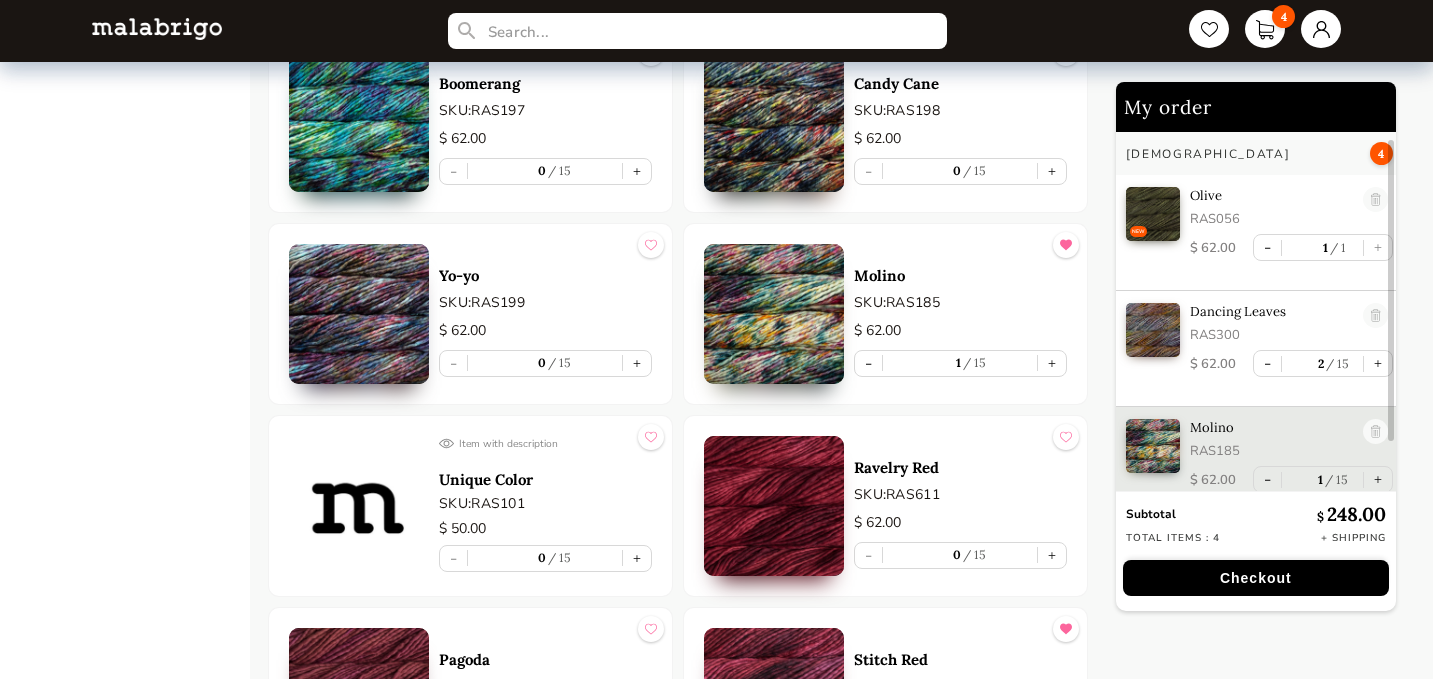 scroll, scrollTop: 7, scrollLeft: 0, axis: vertical 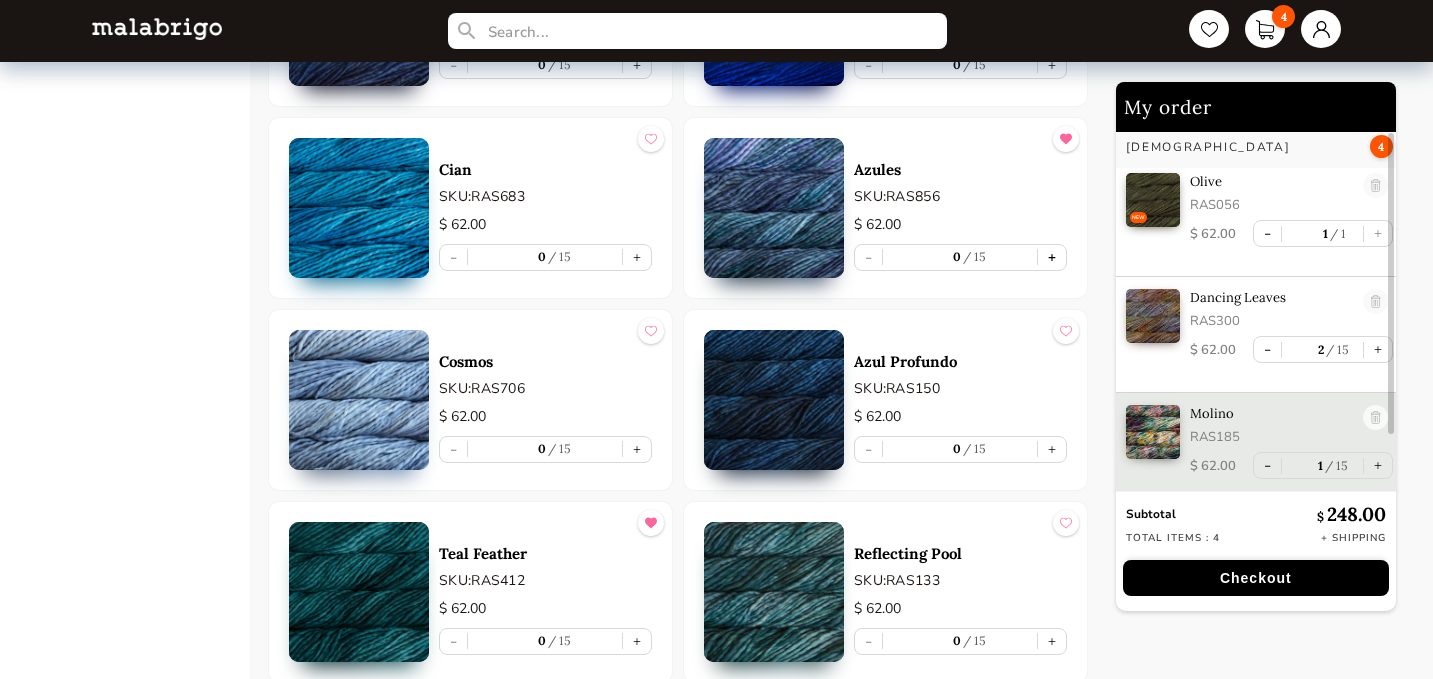 click on "+" at bounding box center [1052, 257] 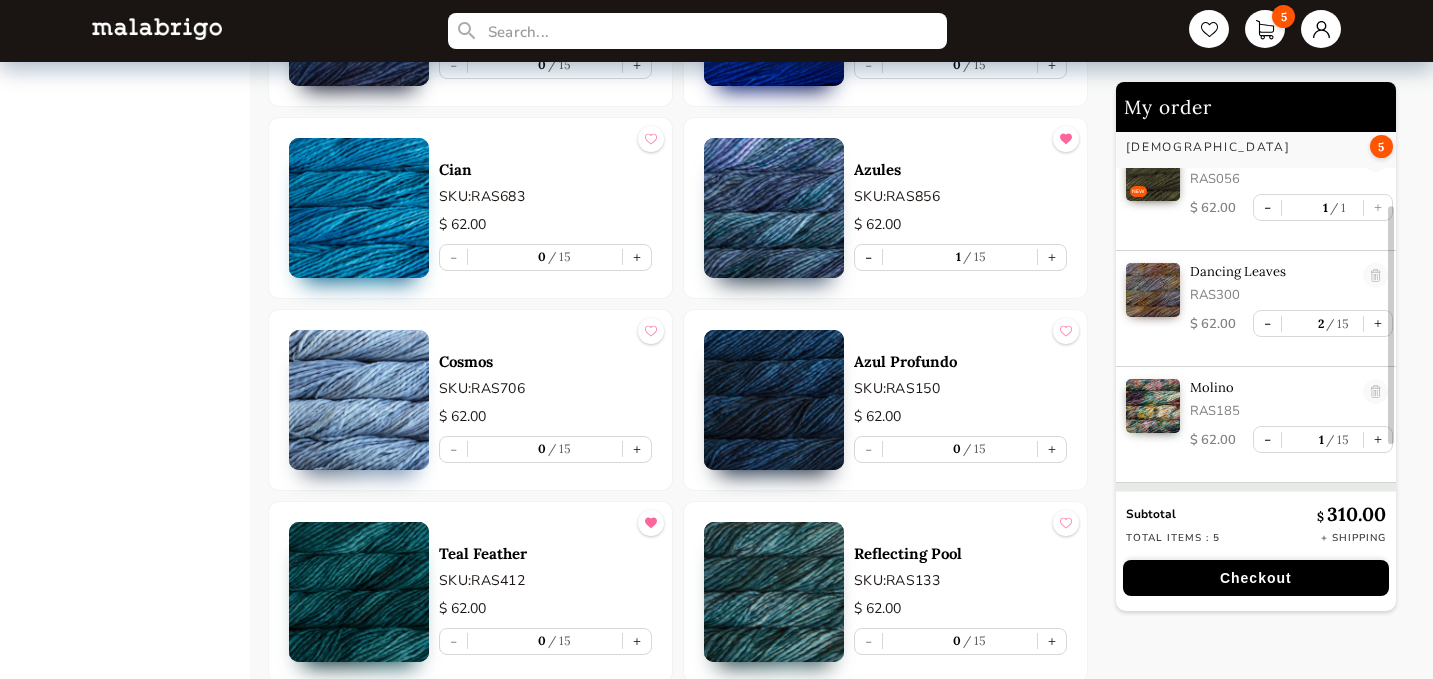 scroll, scrollTop: 123, scrollLeft: 0, axis: vertical 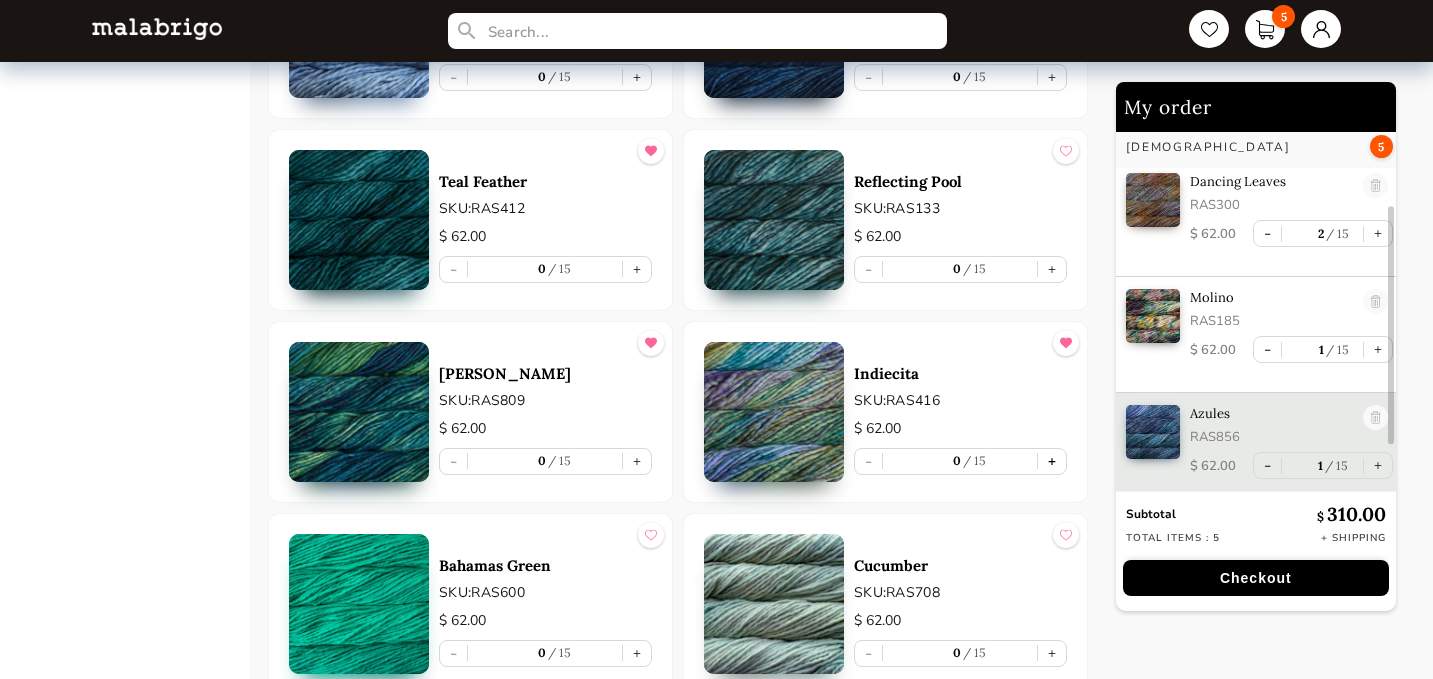 click on "+" at bounding box center (1052, 461) 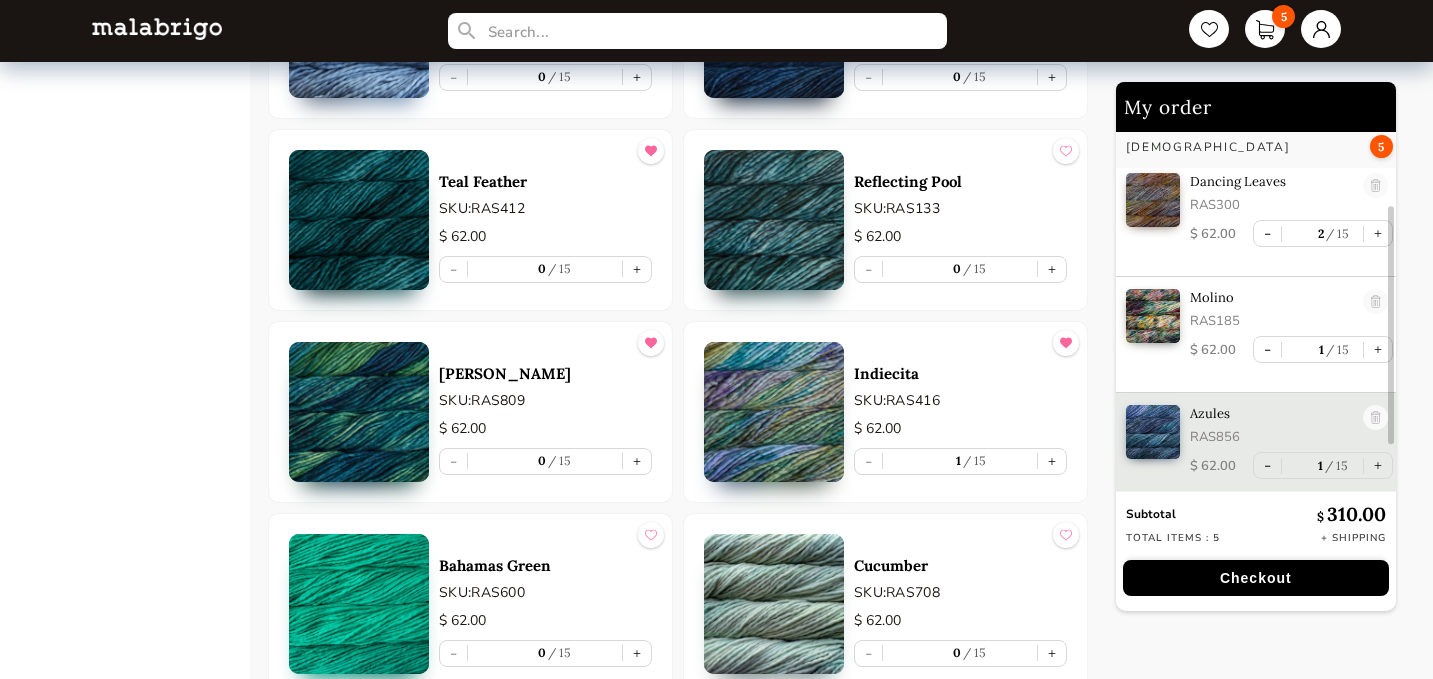 scroll, scrollTop: 239, scrollLeft: 0, axis: vertical 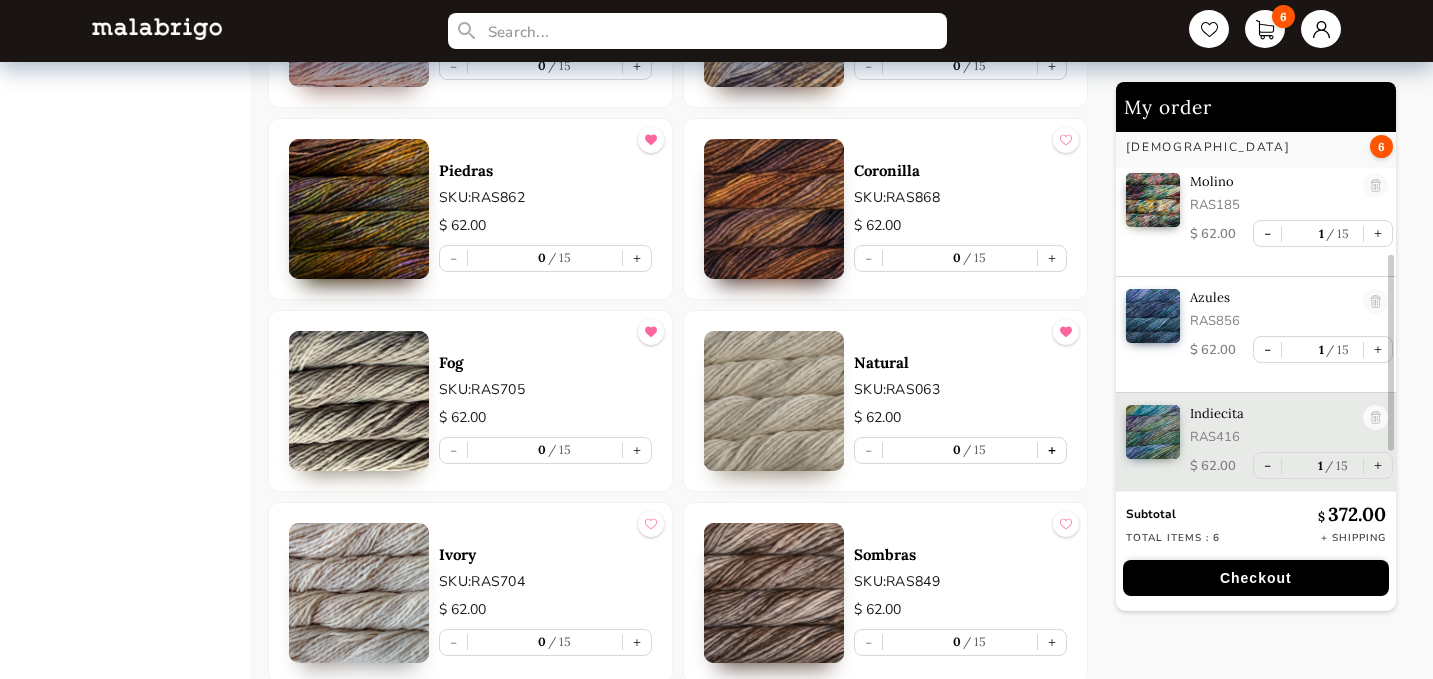 click on "+" at bounding box center [1052, 450] 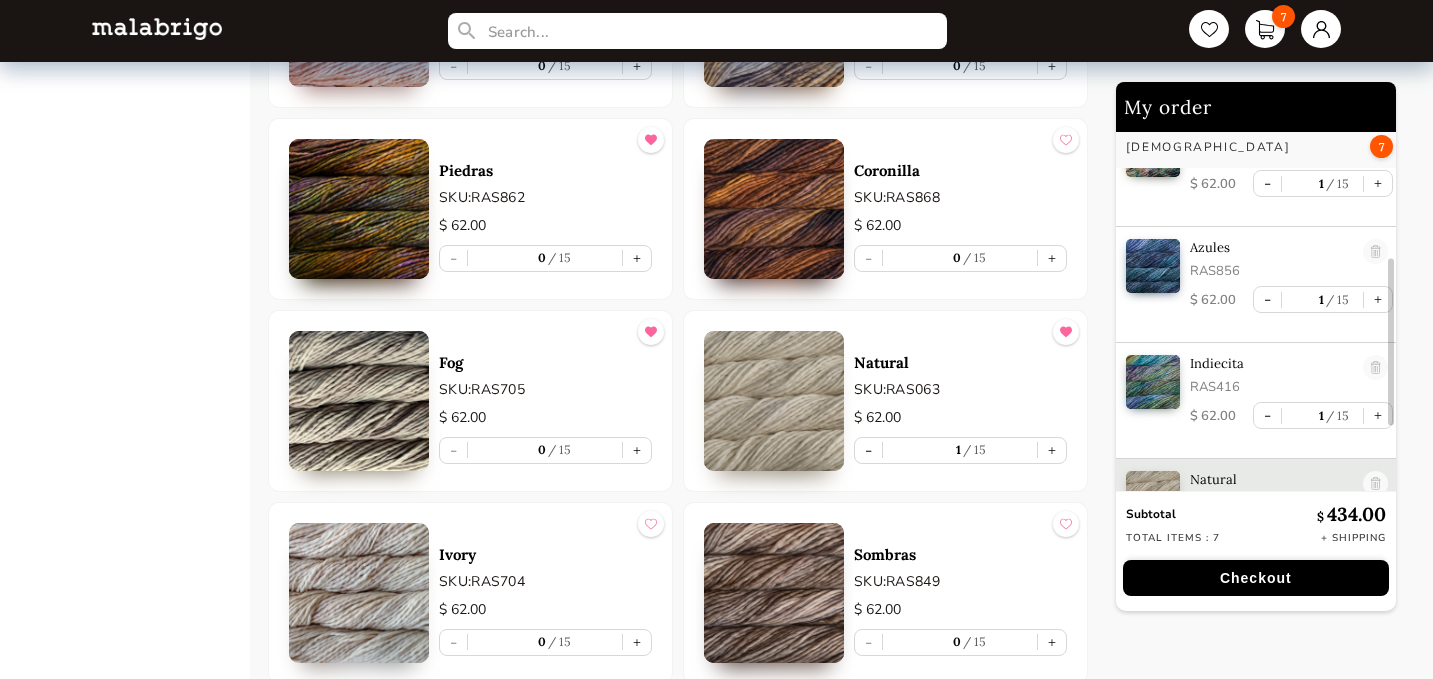 scroll, scrollTop: 355, scrollLeft: 0, axis: vertical 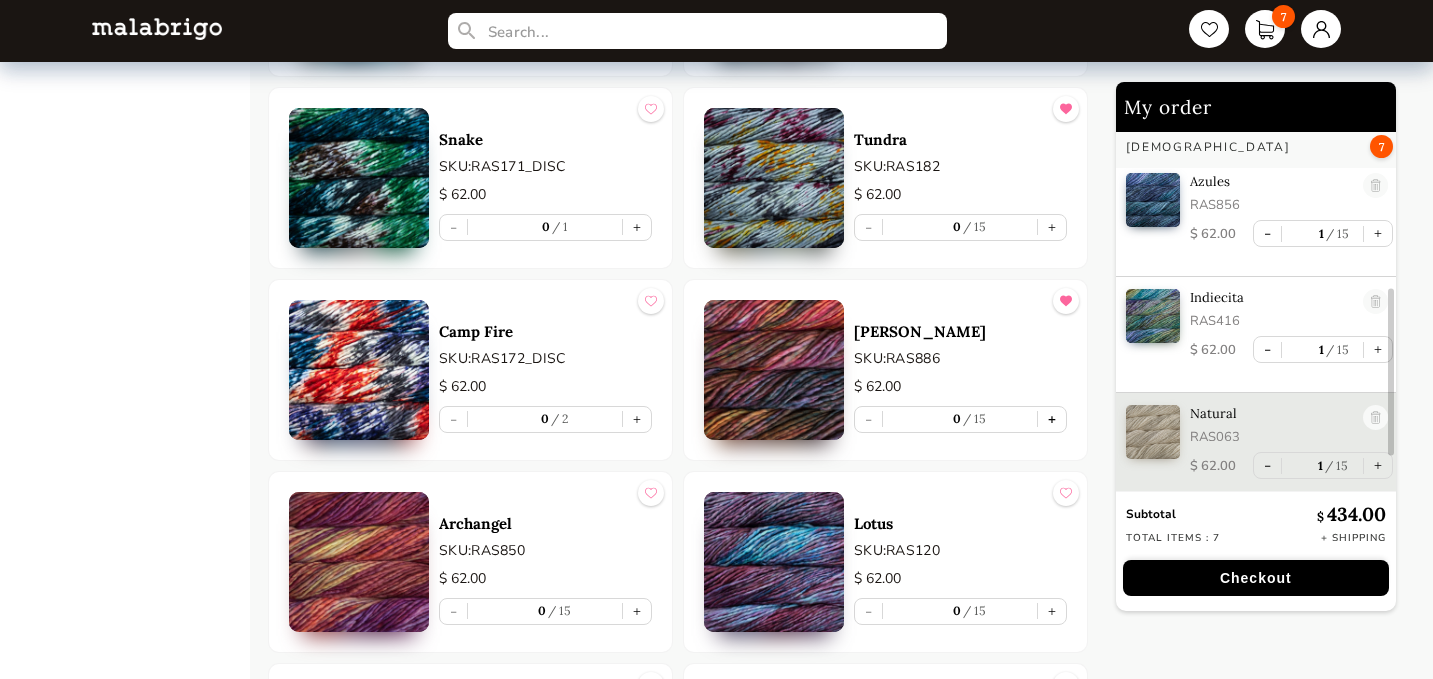 click on "+" at bounding box center [1052, 419] 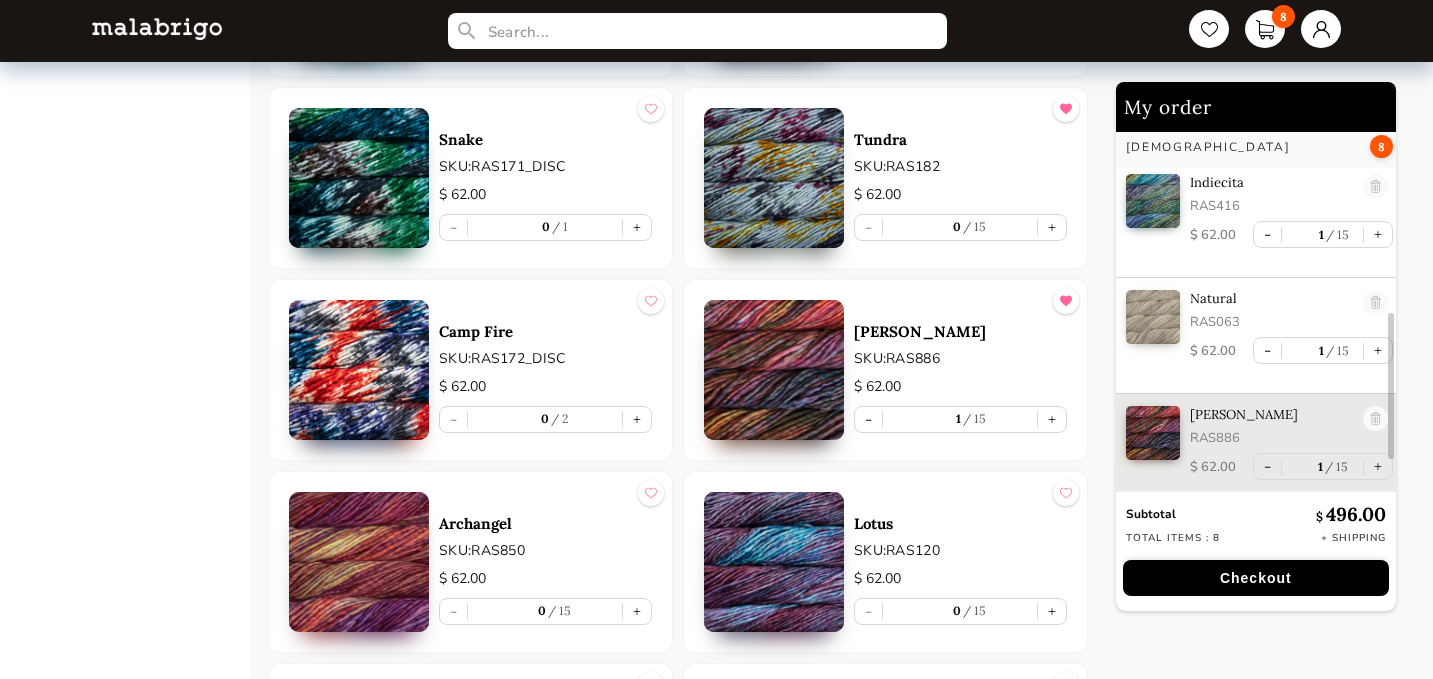scroll, scrollTop: 471, scrollLeft: 0, axis: vertical 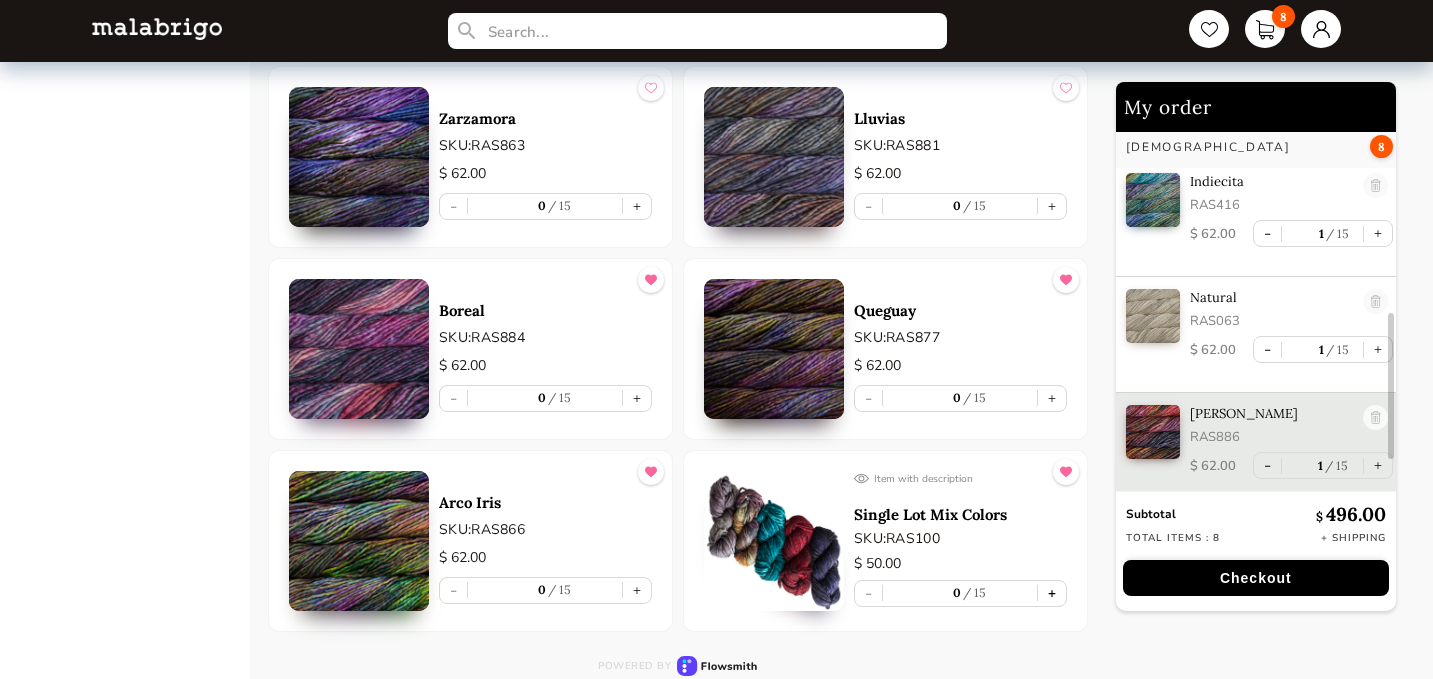 click on "+" at bounding box center (1052, 593) 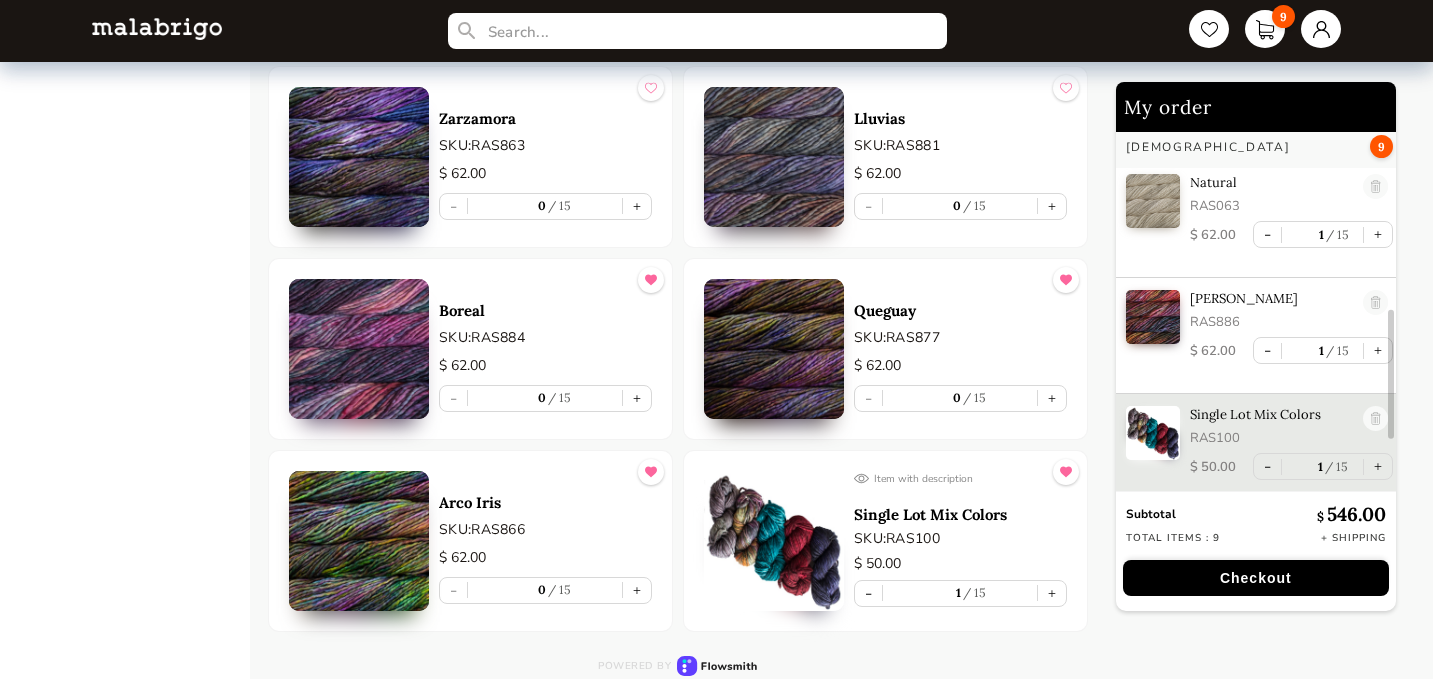 scroll, scrollTop: 587, scrollLeft: 0, axis: vertical 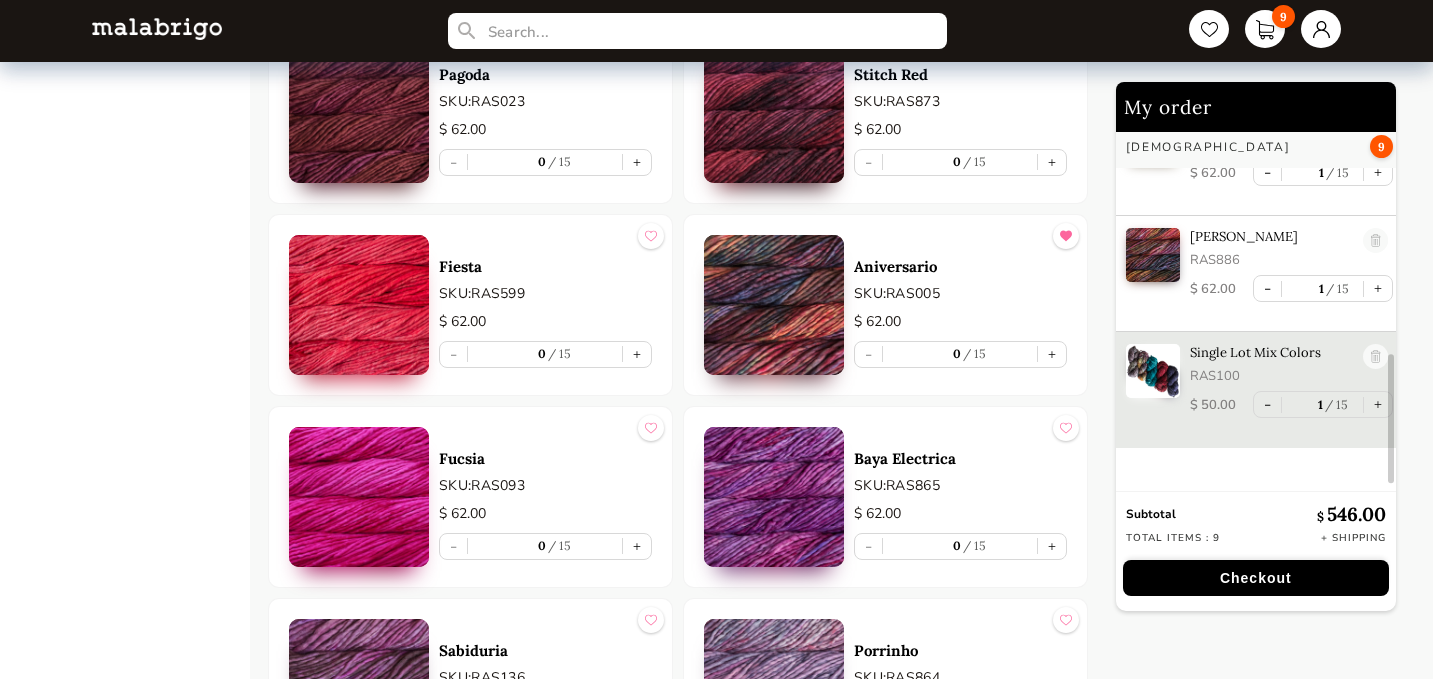 click on "HOME CATEGORIES VIENTOS - PREORDER US MINI - PREORDER CARACOL "ON BLACK" - PREORDER HOLIDAY KIT 2025 - PREORDER LACE - NEW COLORS [PERSON_NAME] - NEW COLORS [PERSON_NAME] BOOKS CLOUD [PERSON_NAME] CARACOL CHUNKY DOS TIERRAS FINITO LACE MOHAIR MECHA [PERSON_NAME] NOVENTA NUBE ON SALE RASTA [PERSON_NAME] SÓLIDOS SOCK CAKES - METAMORPHOSIS SEIS CABOS SILKPACA SILKY MERINO SOCK SUSURRO TOTES ULTIMATE SOCK VERANO WASHTED WORSTED" at bounding box center [150, 1359] 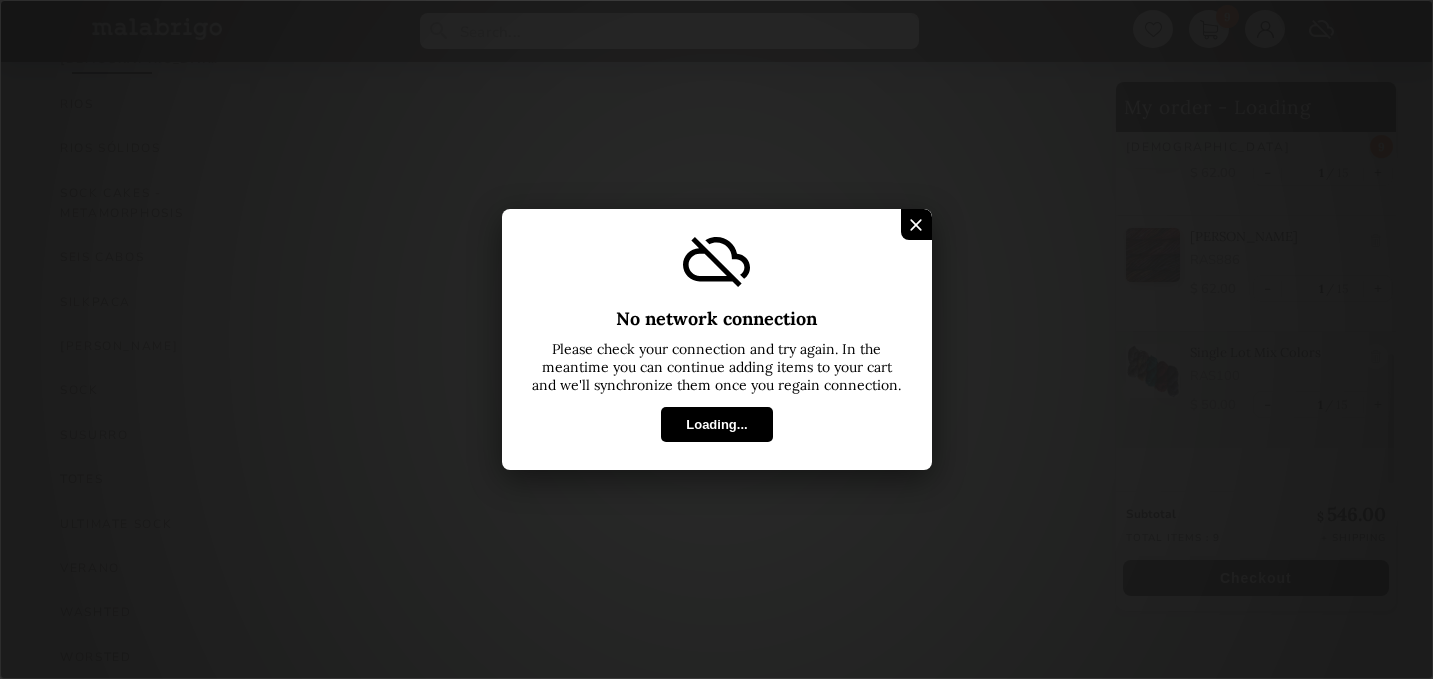 scroll, scrollTop: 1260, scrollLeft: 0, axis: vertical 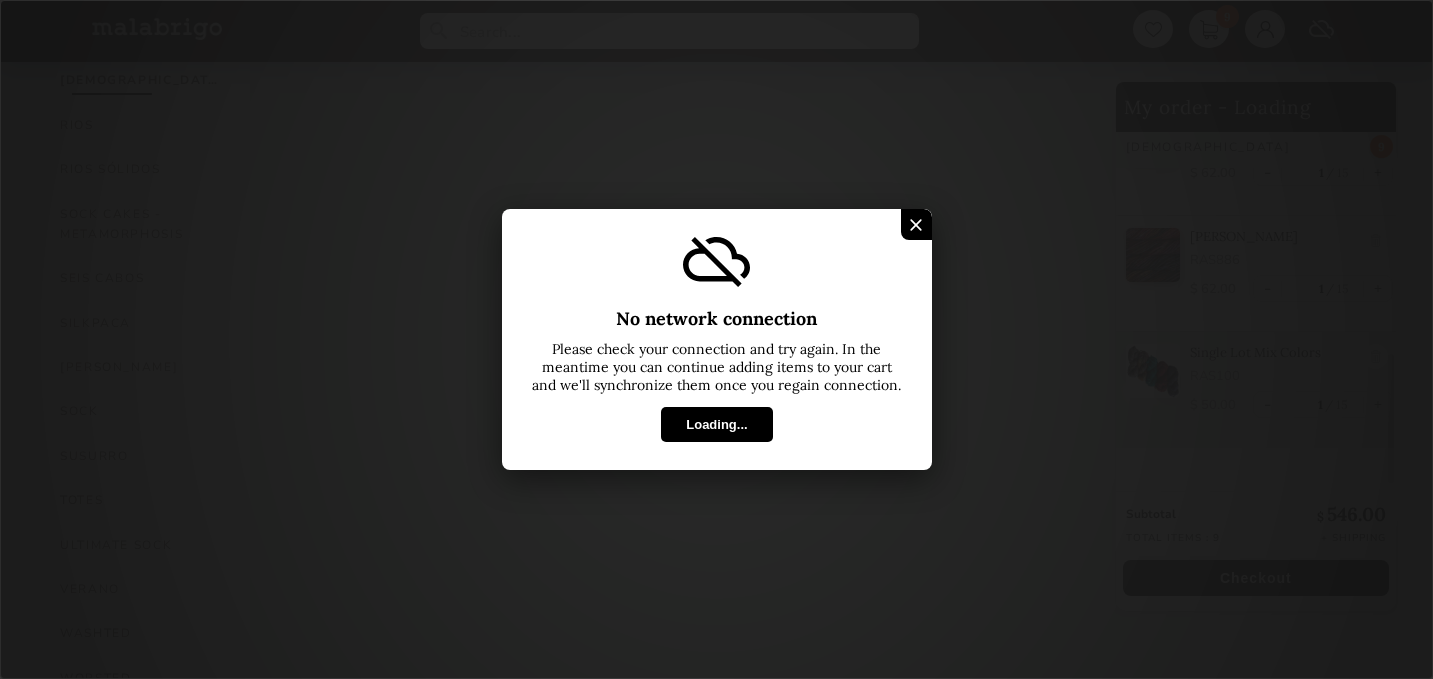 click at bounding box center [916, 224] 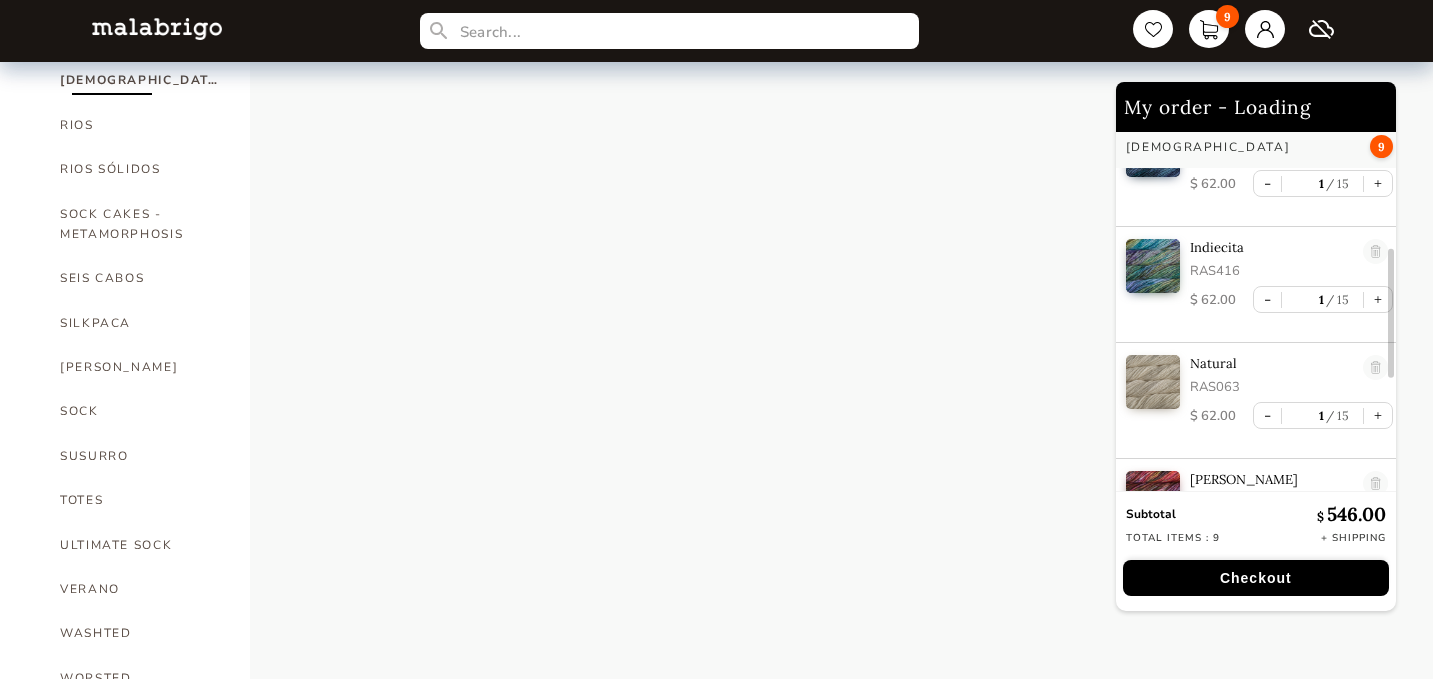 scroll, scrollTop: 347, scrollLeft: 0, axis: vertical 